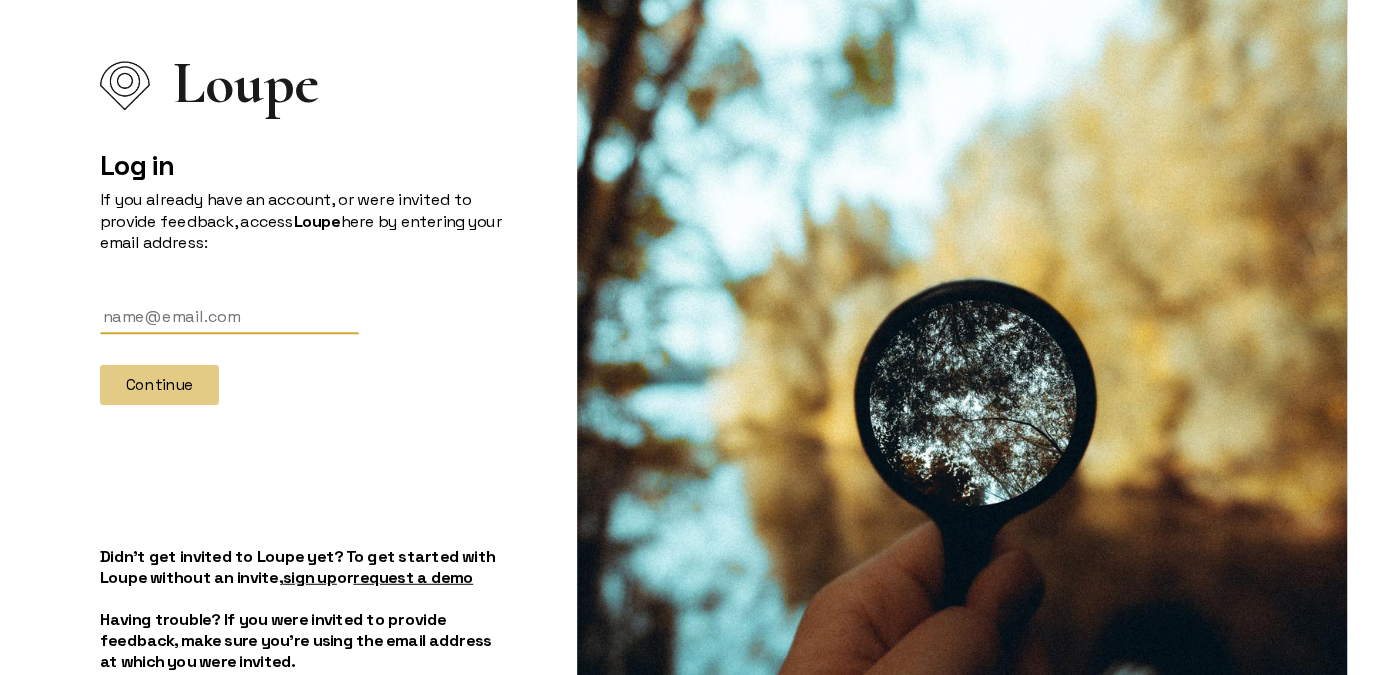 scroll, scrollTop: 0, scrollLeft: 0, axis: both 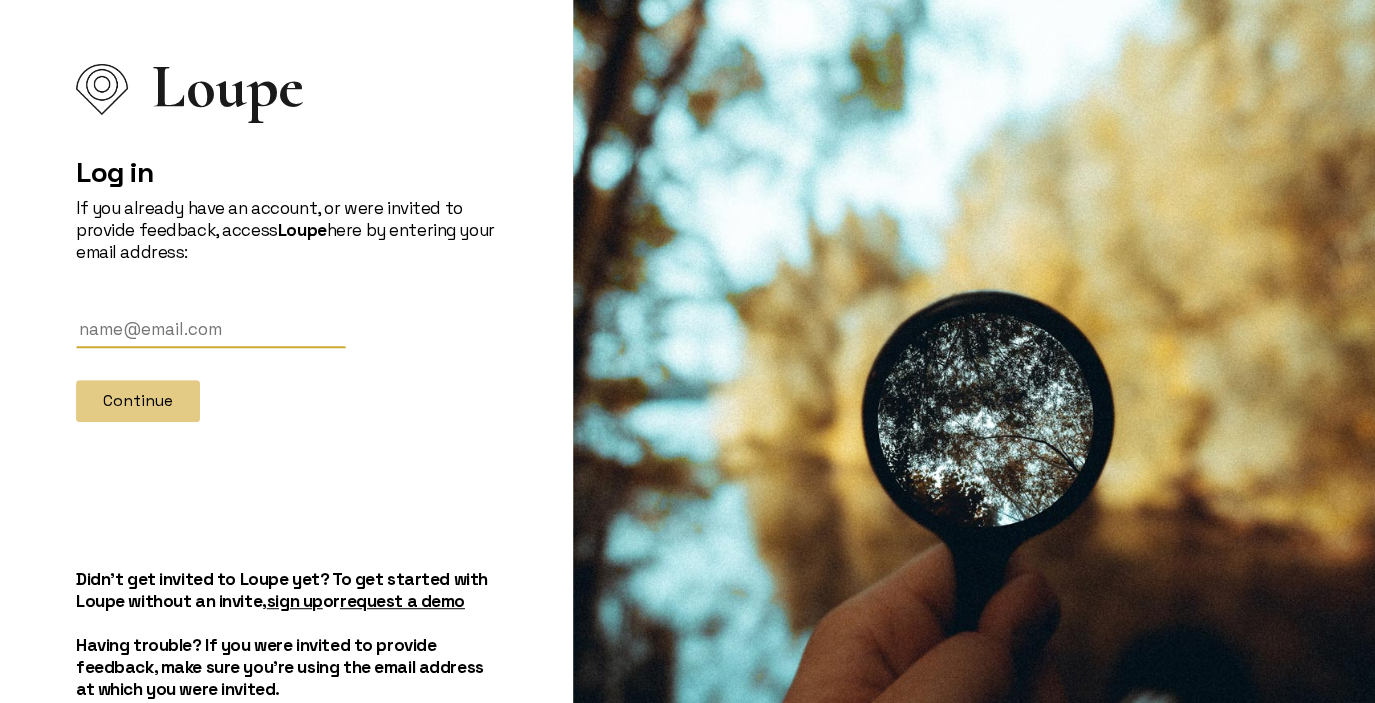 click at bounding box center [211, 329] 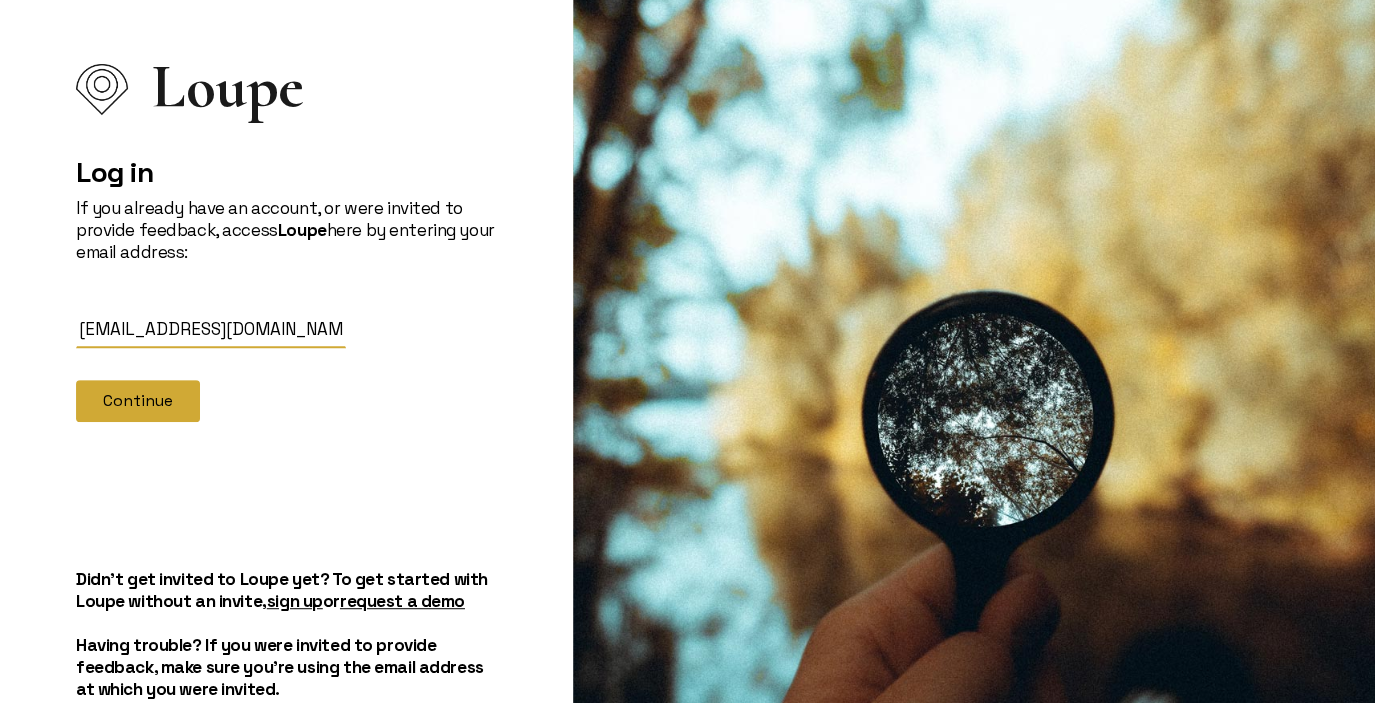 type on "plowe2@ccf.org" 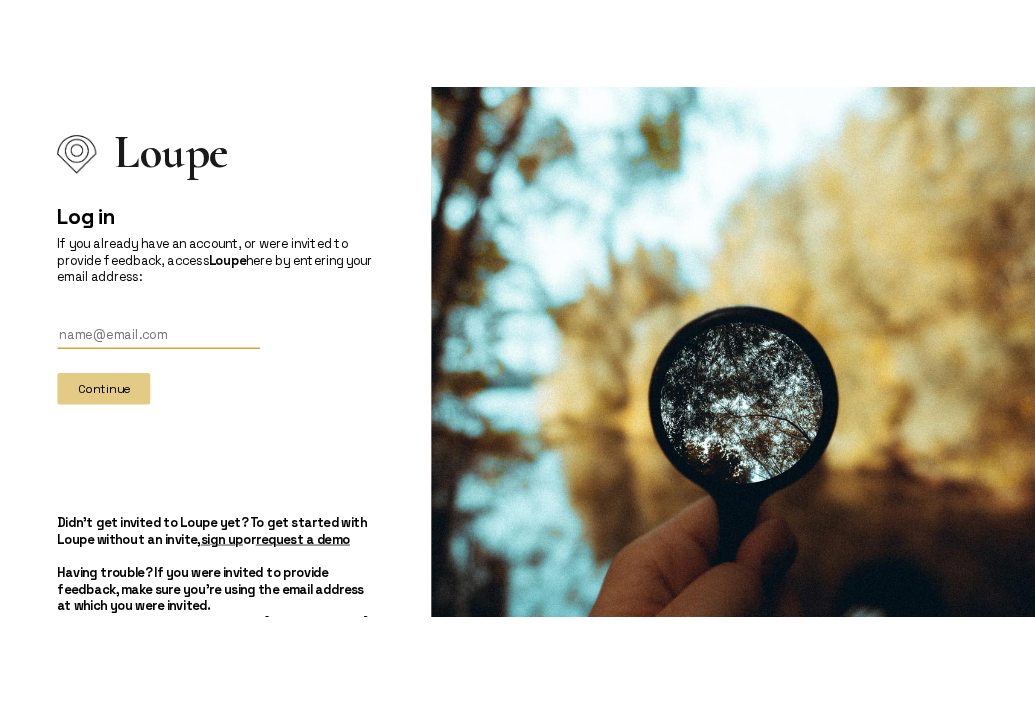 scroll, scrollTop: 0, scrollLeft: 0, axis: both 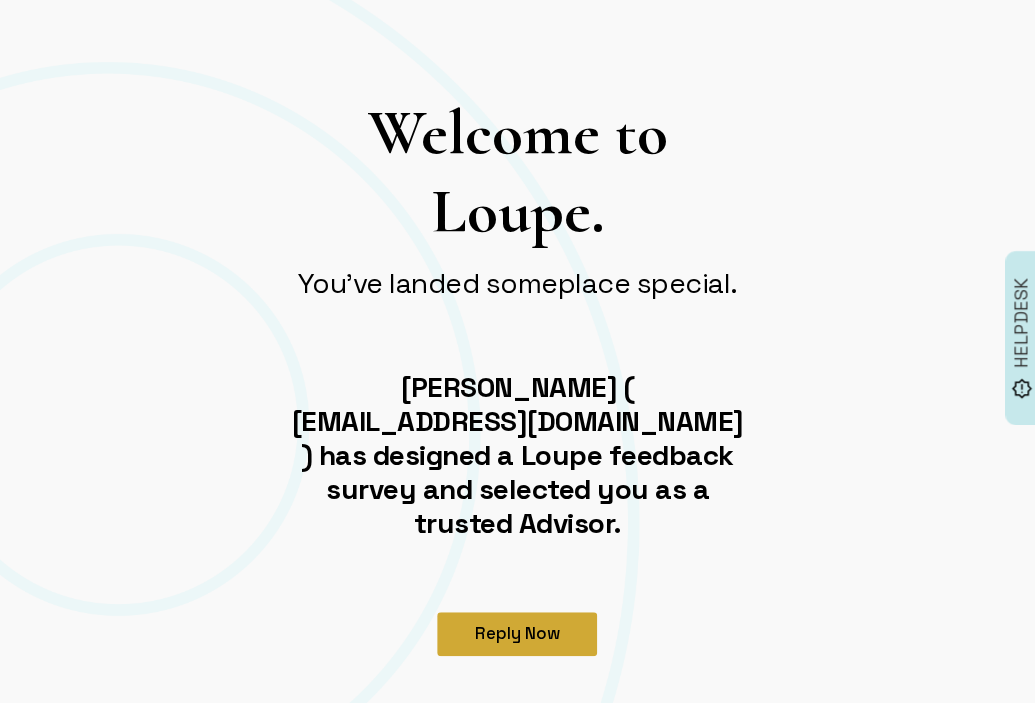 click on "Reply Now" 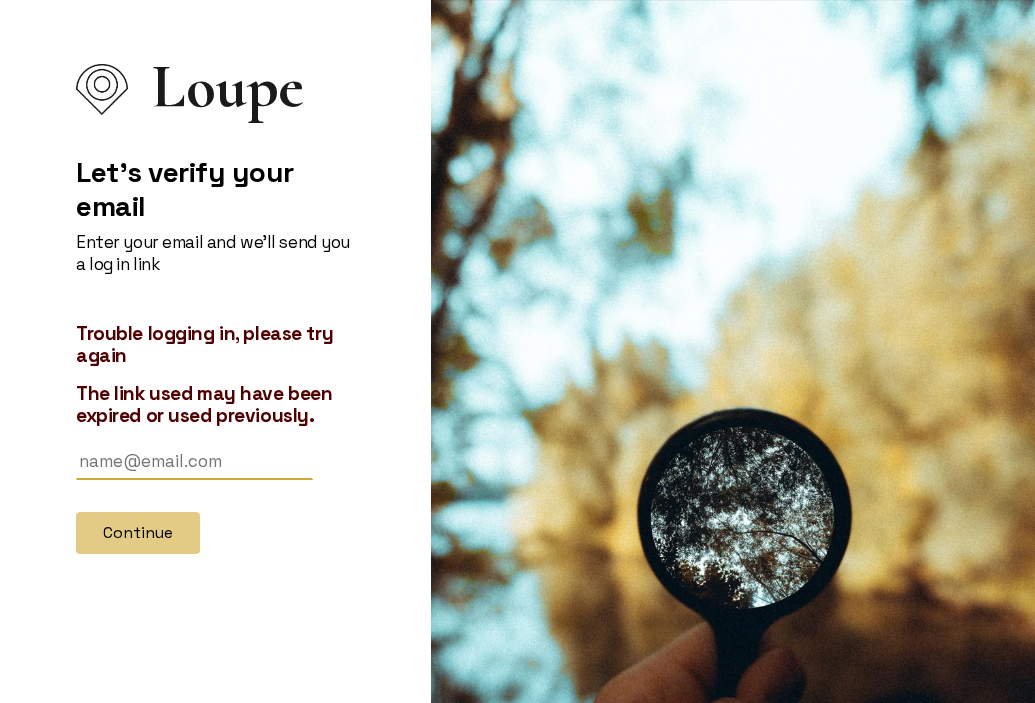 scroll, scrollTop: 0, scrollLeft: 0, axis: both 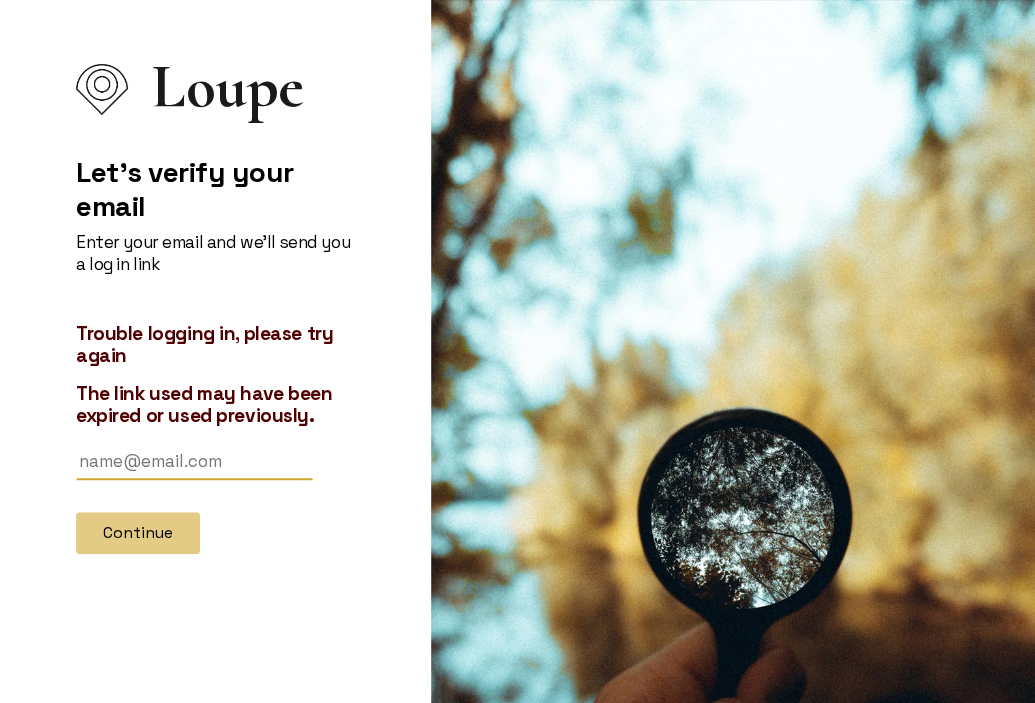 click at bounding box center (194, 461) 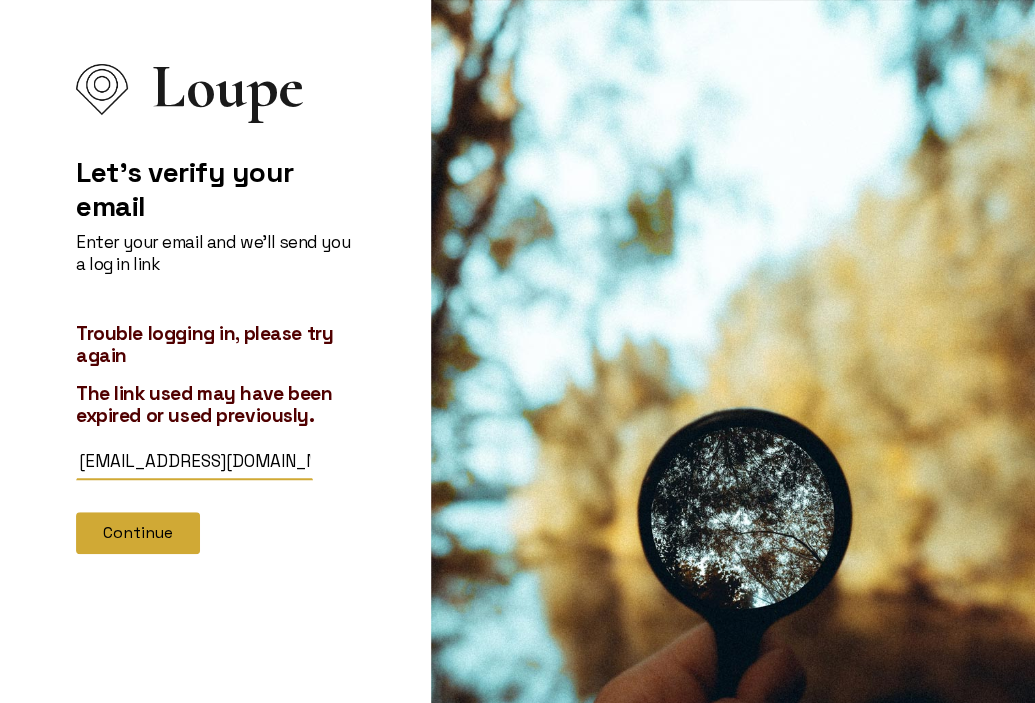 type on "[EMAIL_ADDRESS][DOMAIN_NAME]" 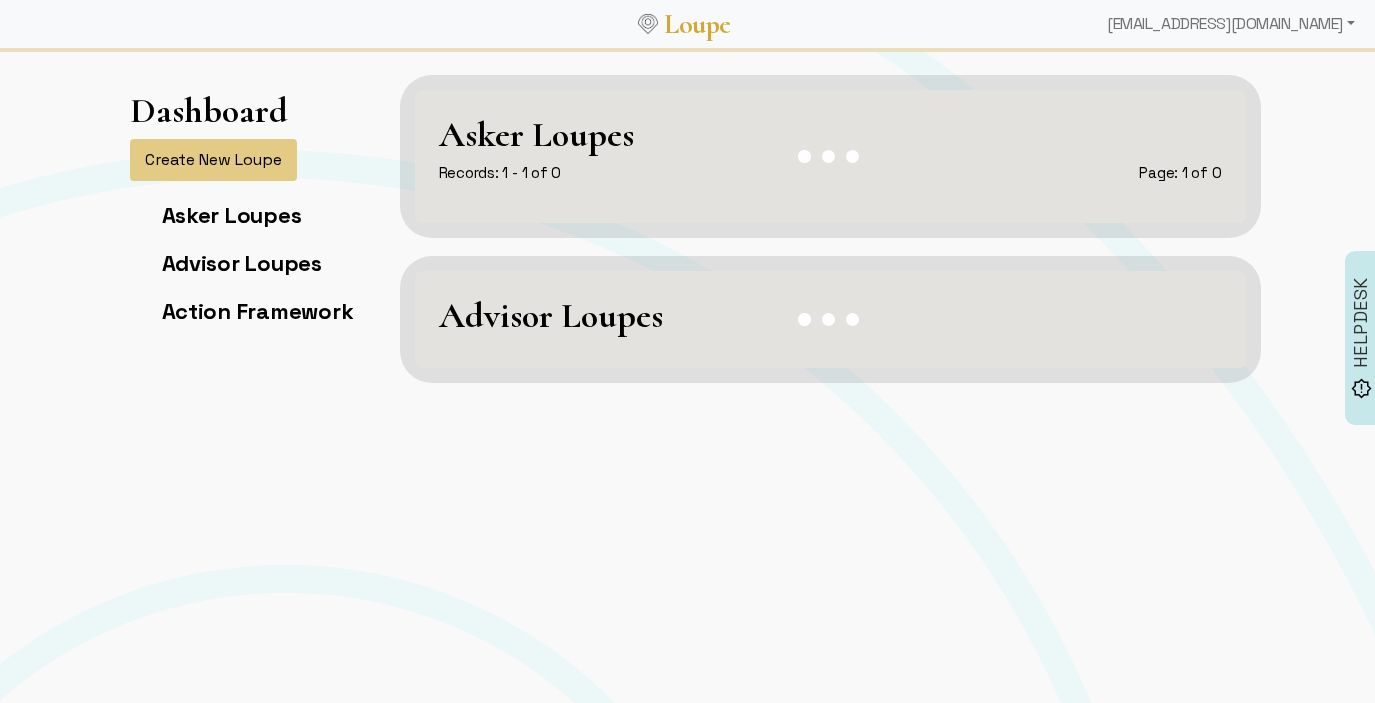 scroll, scrollTop: 0, scrollLeft: 0, axis: both 